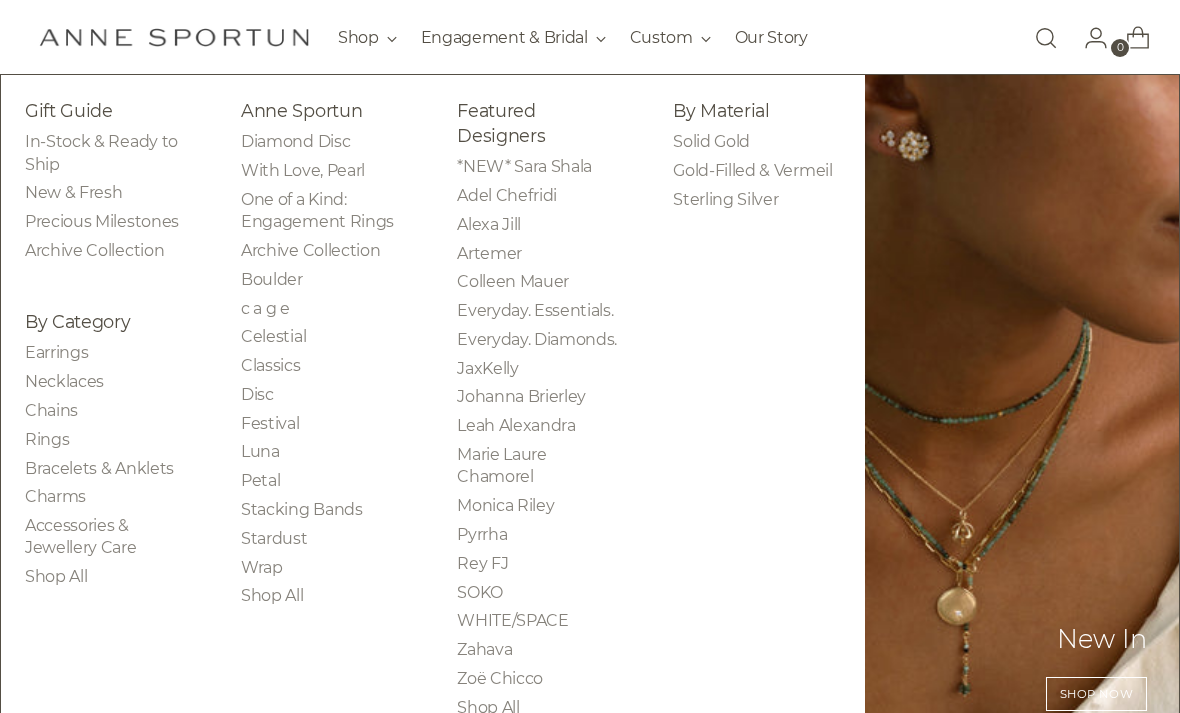 scroll, scrollTop: 179, scrollLeft: 0, axis: vertical 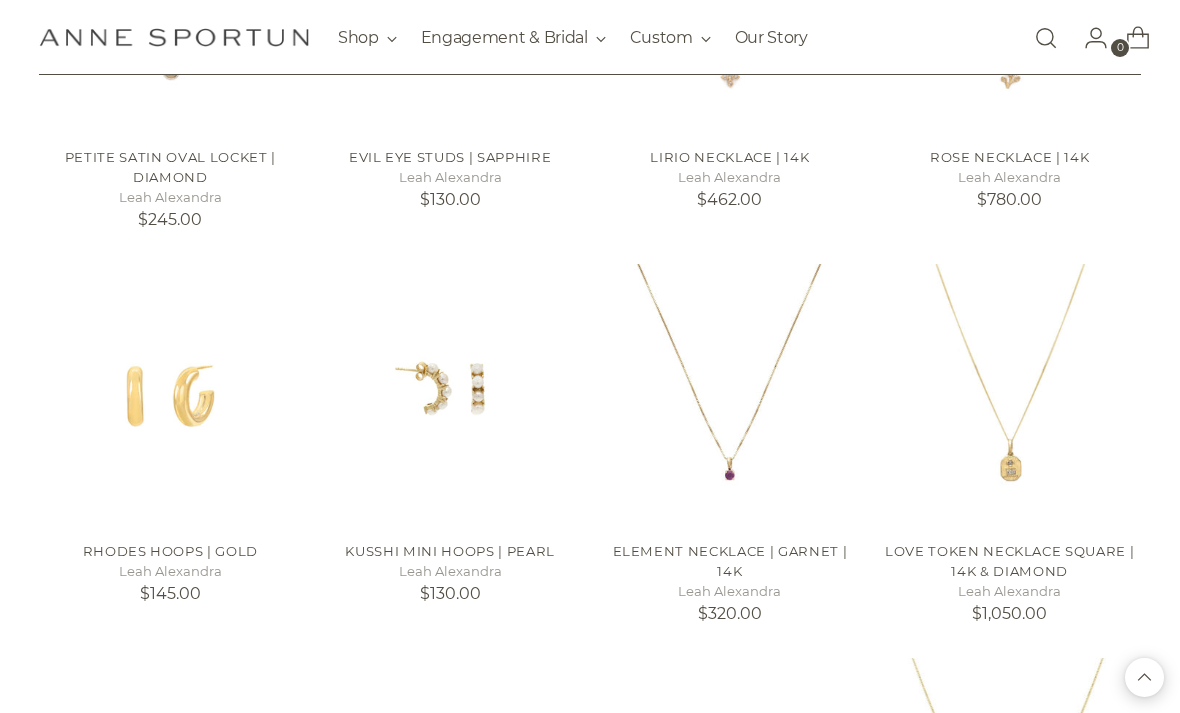 click on "Element Necklace | Garnet | 14k" at bounding box center [730, 561] 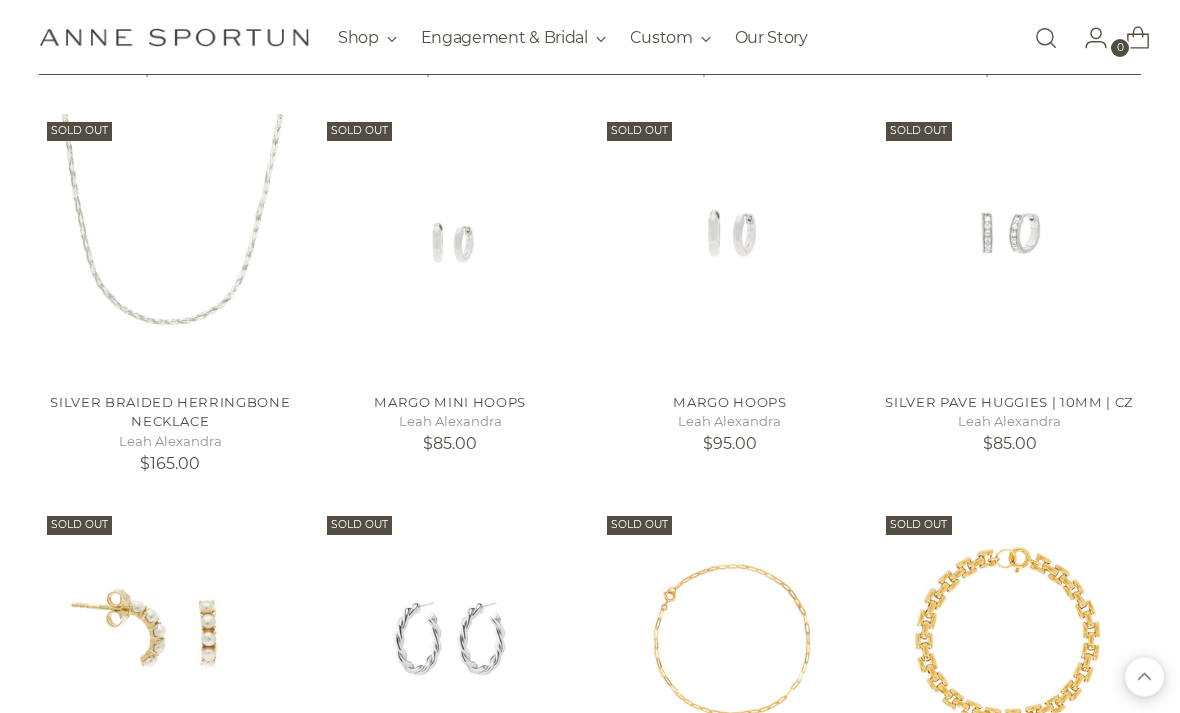 scroll, scrollTop: 7695, scrollLeft: 0, axis: vertical 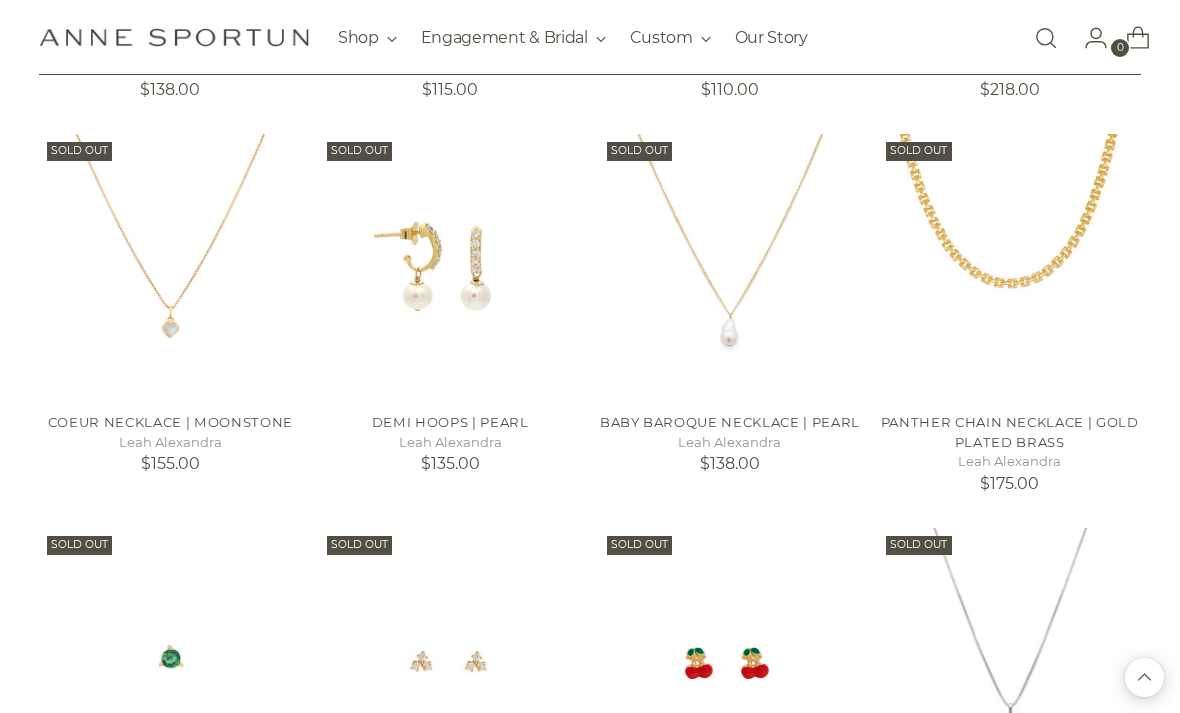 click at bounding box center (1046, 37) 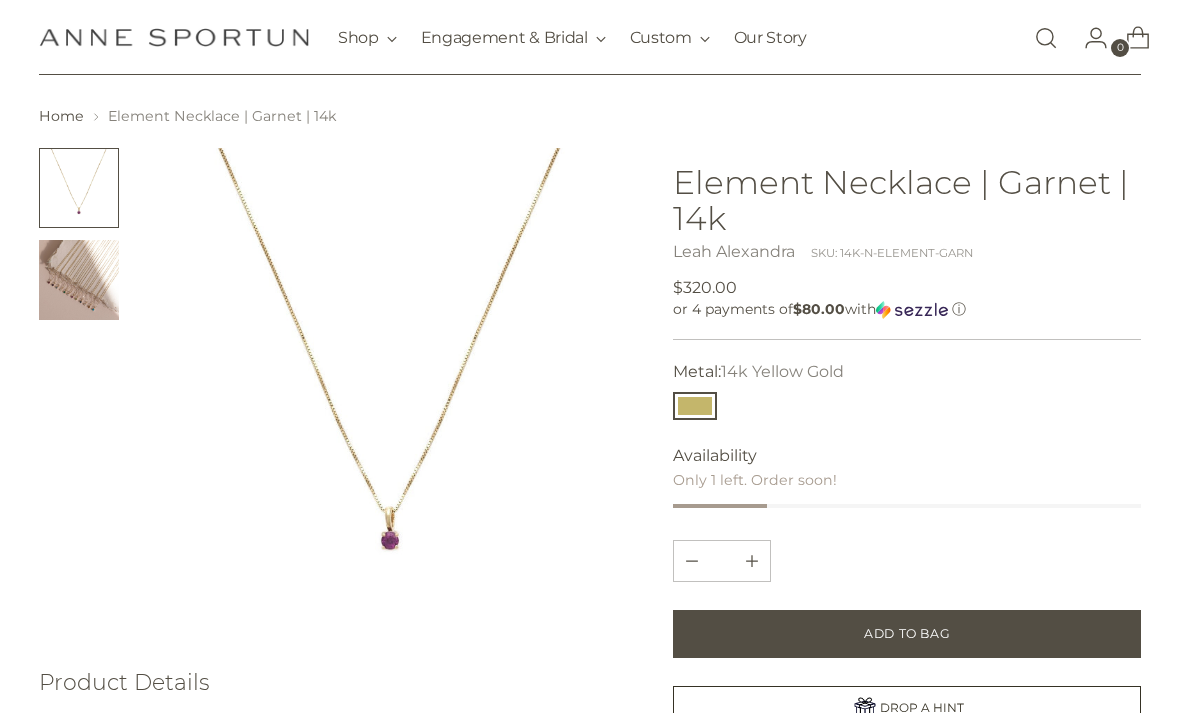 scroll, scrollTop: 0, scrollLeft: 0, axis: both 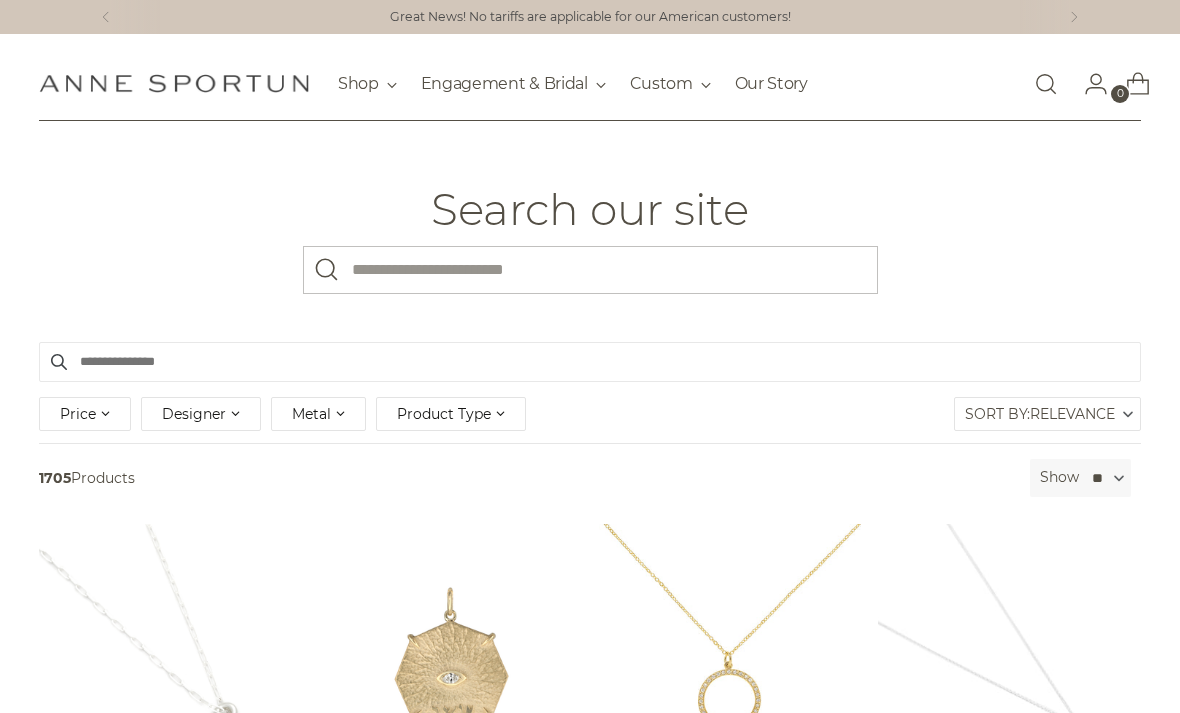 click on "What are you looking for?" at bounding box center (590, 270) 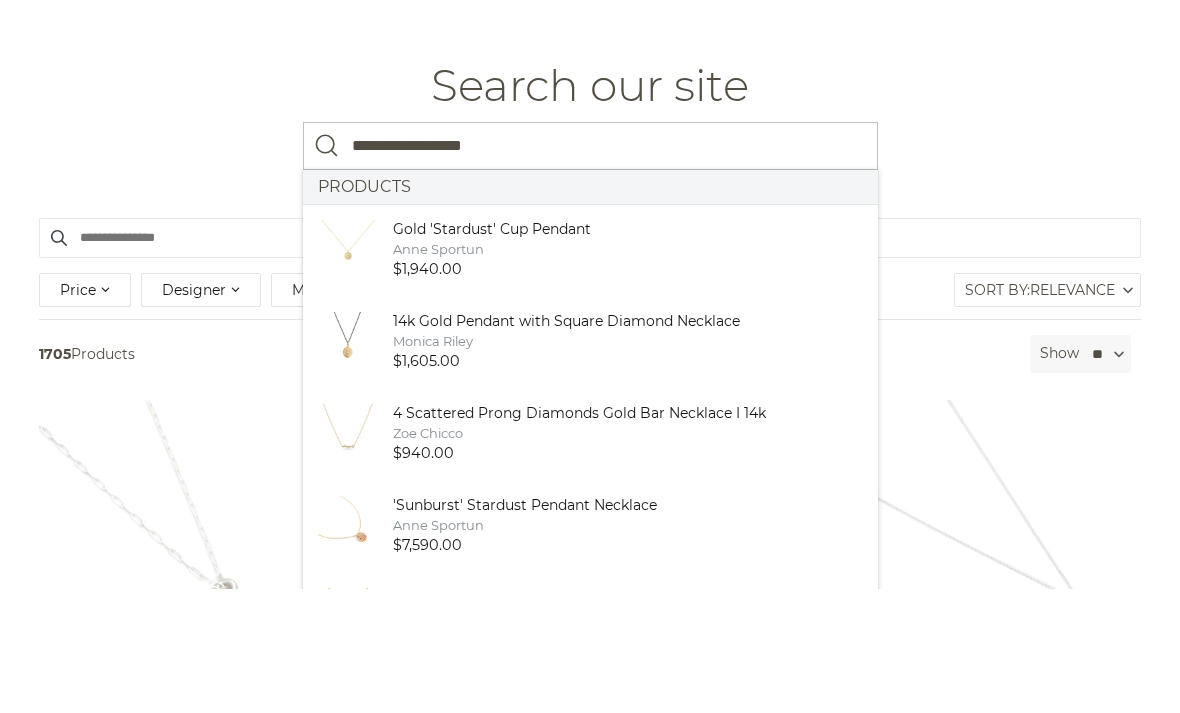 type on "**********" 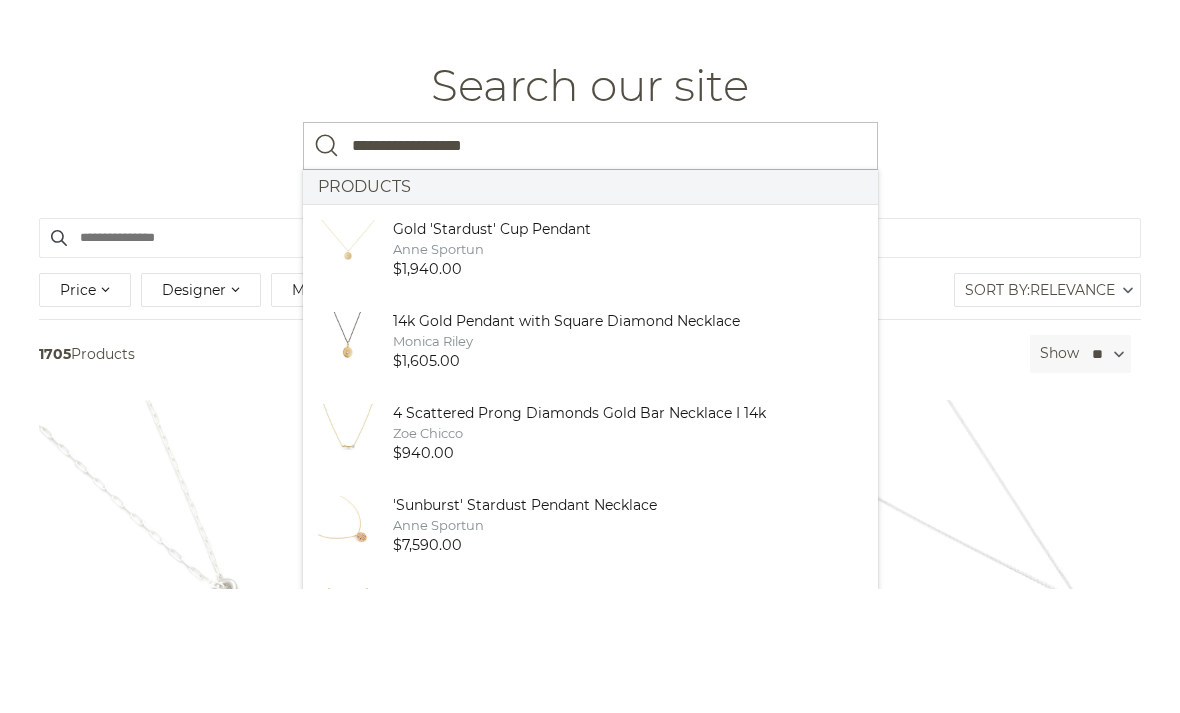 click at bounding box center (327, 270) 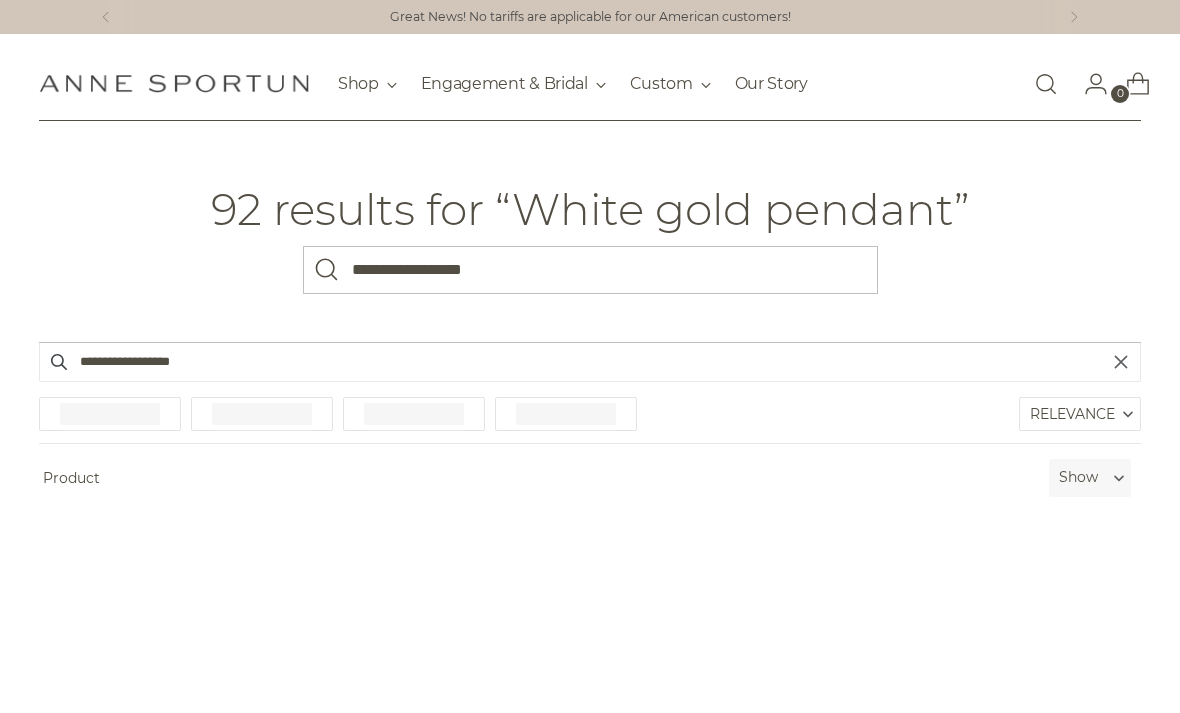 scroll, scrollTop: 0, scrollLeft: 0, axis: both 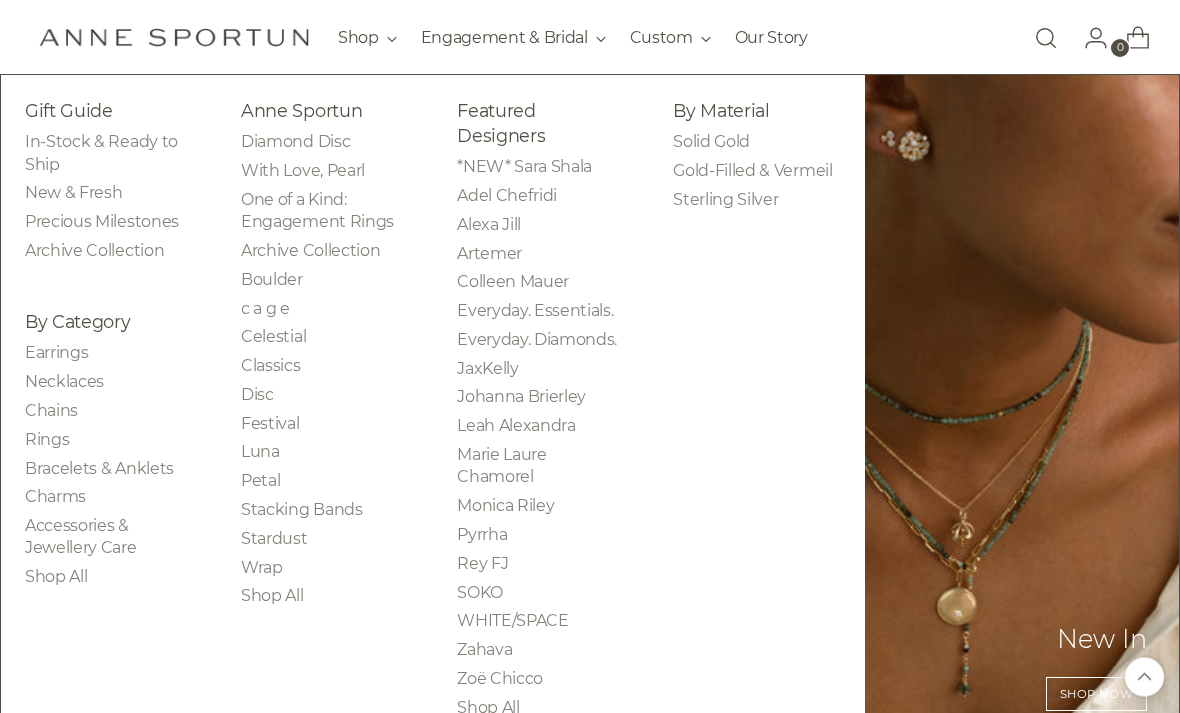 click on "Zahava" at bounding box center (484, 649) 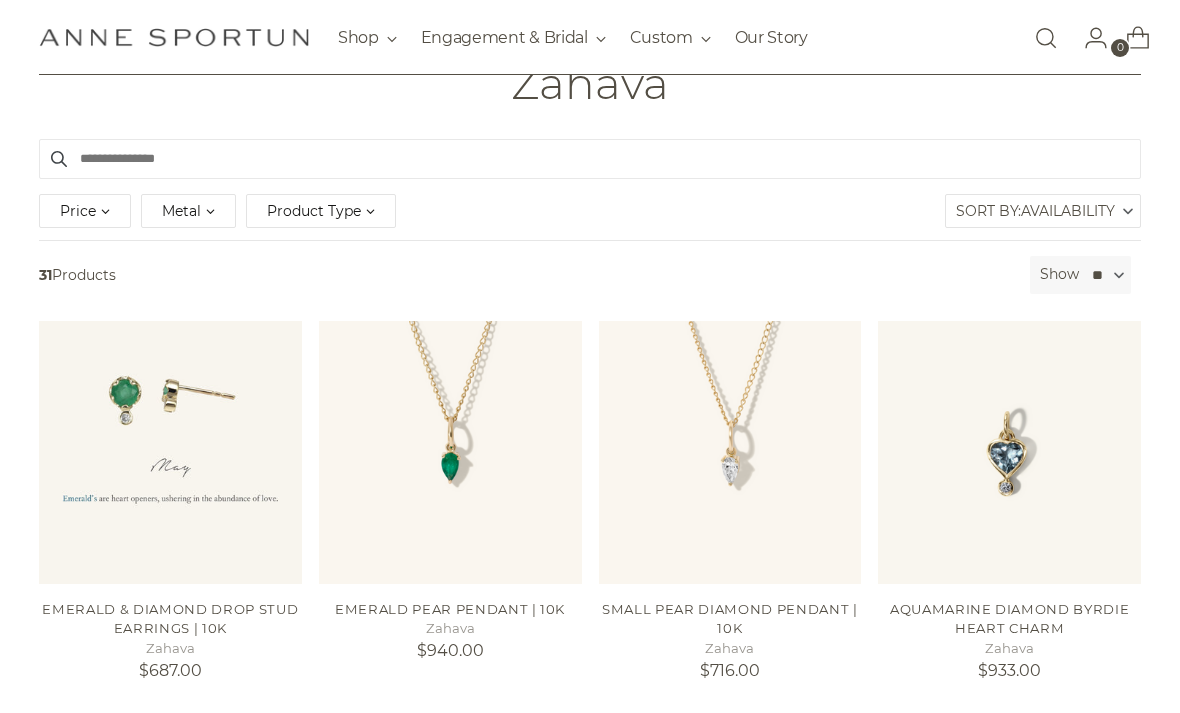 scroll, scrollTop: 160, scrollLeft: 0, axis: vertical 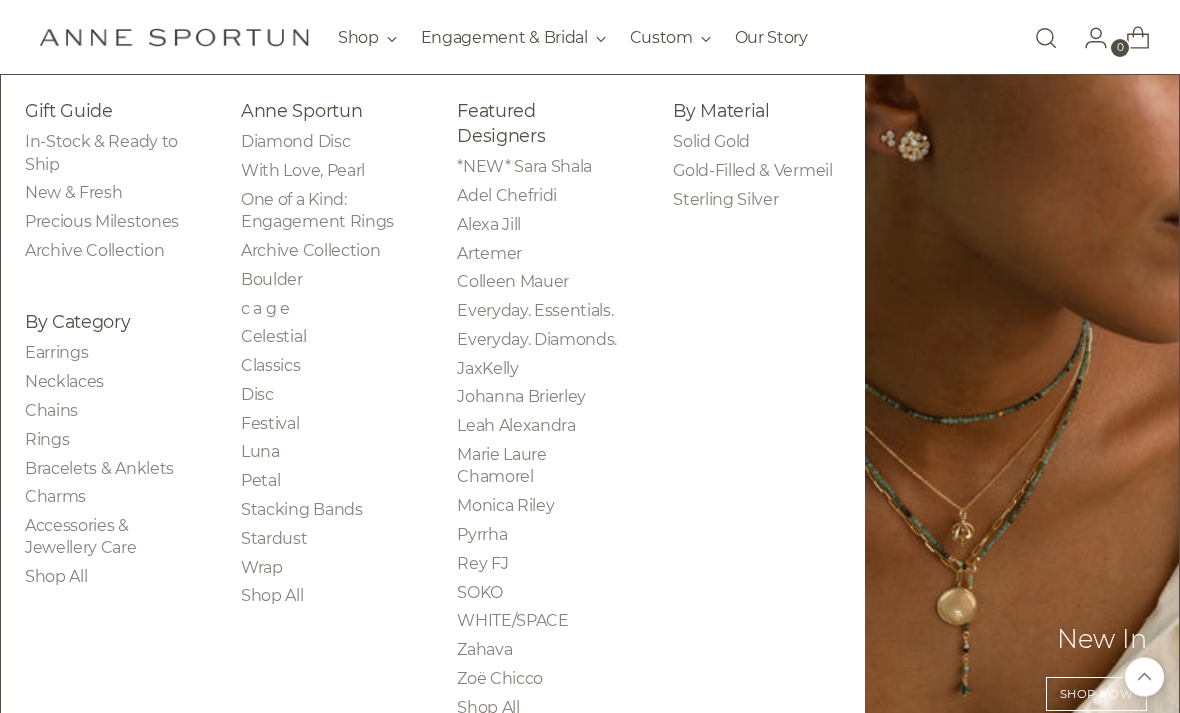 click on "Leah Alexandra" at bounding box center (516, 425) 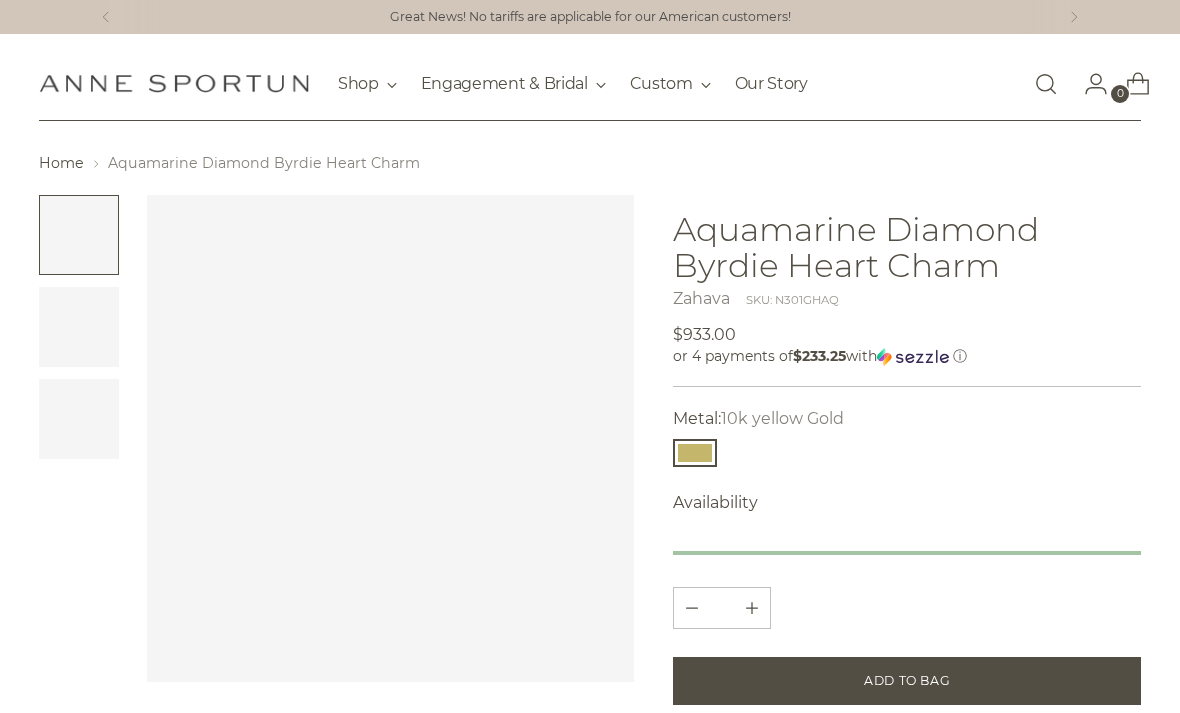 scroll, scrollTop: 0, scrollLeft: 0, axis: both 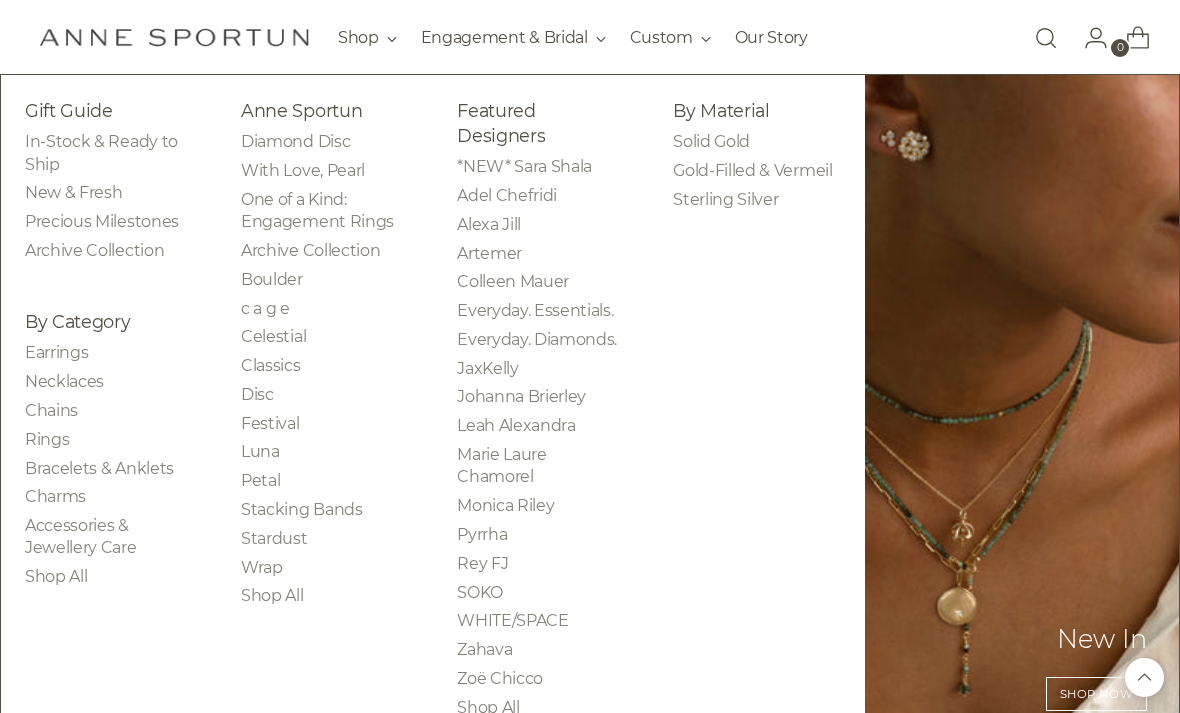 click on "*NEW* Sara Shala" at bounding box center (524, 166) 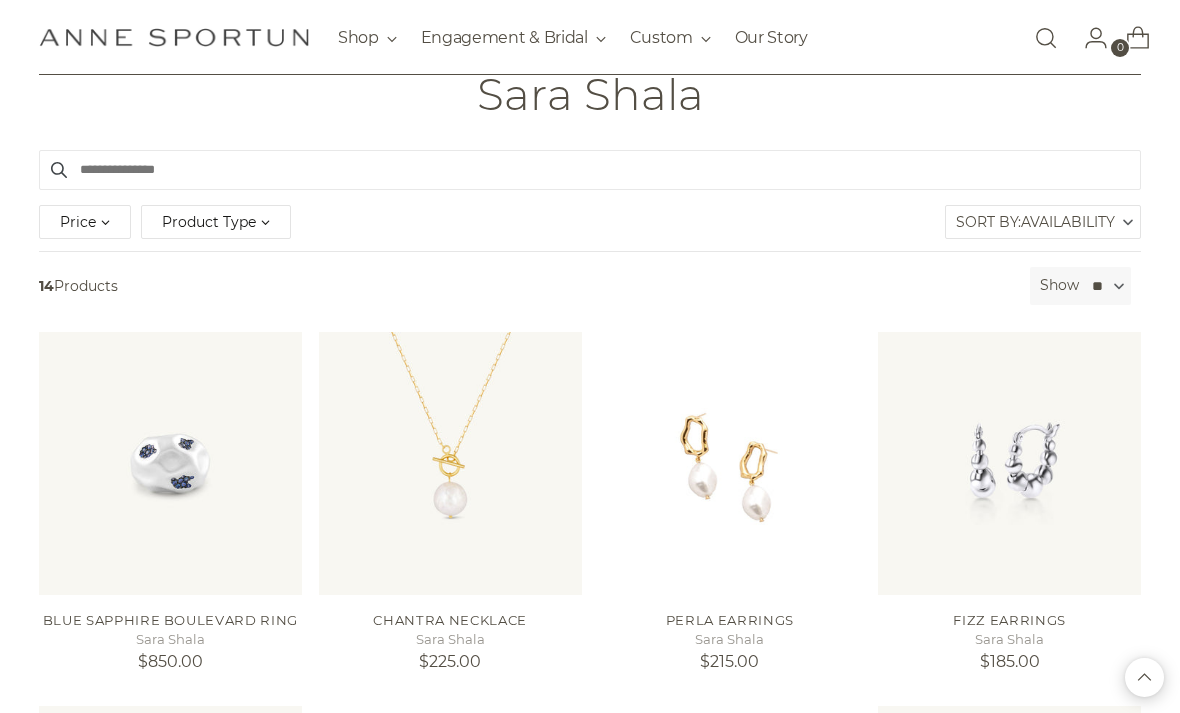 scroll, scrollTop: 0, scrollLeft: 0, axis: both 